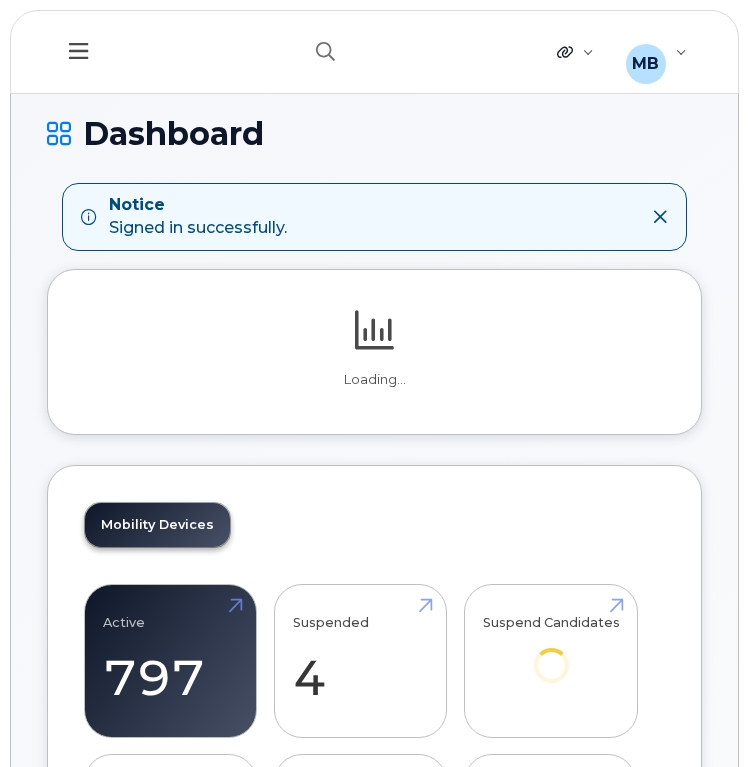 scroll, scrollTop: 0, scrollLeft: 0, axis: both 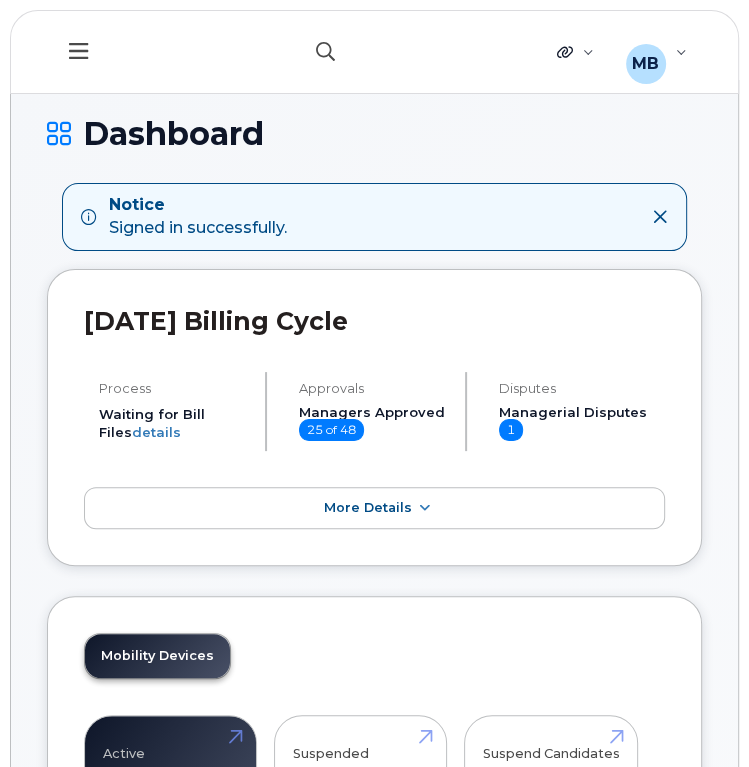click 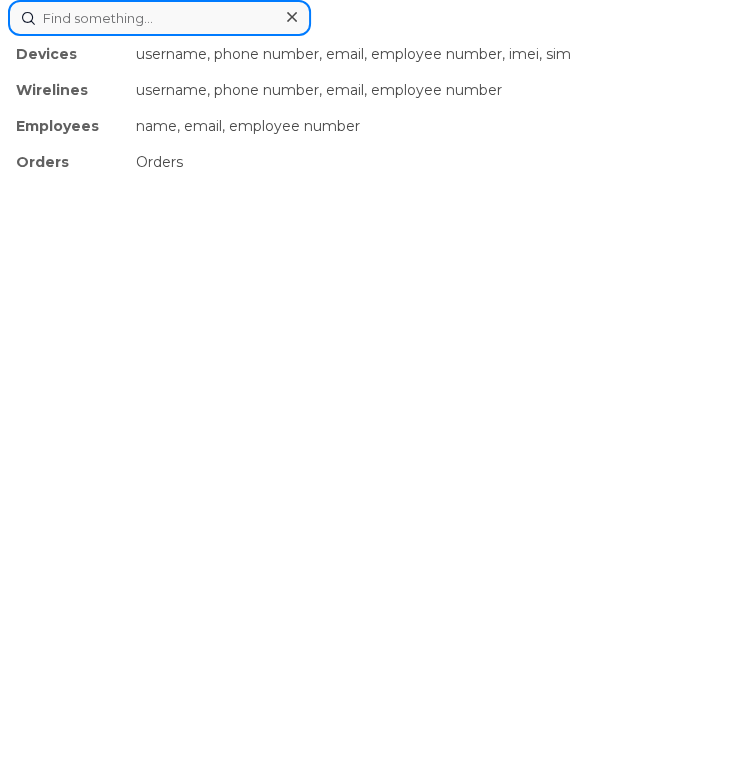 paste on "[PERSON_NAME]" 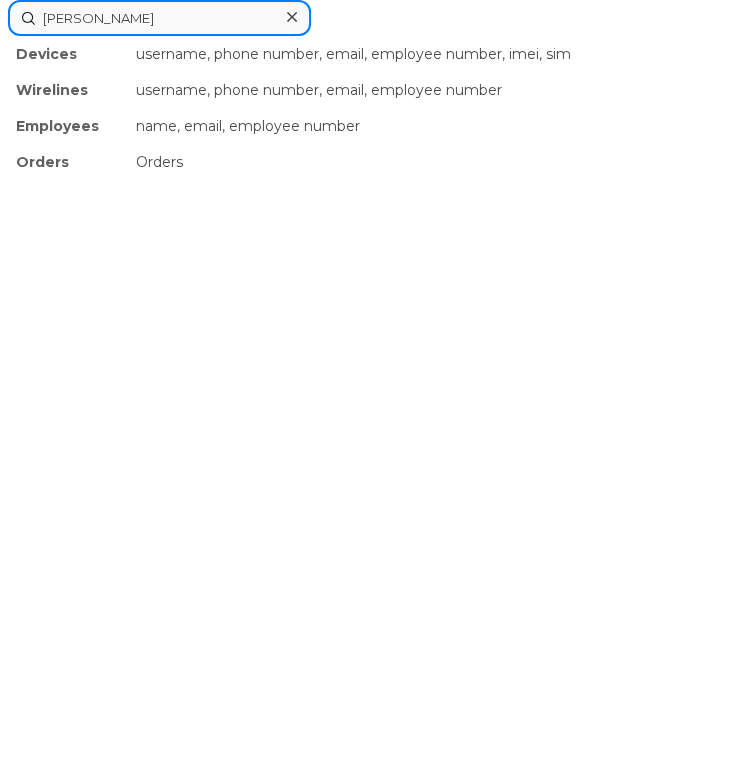 type on "[PERSON_NAME]" 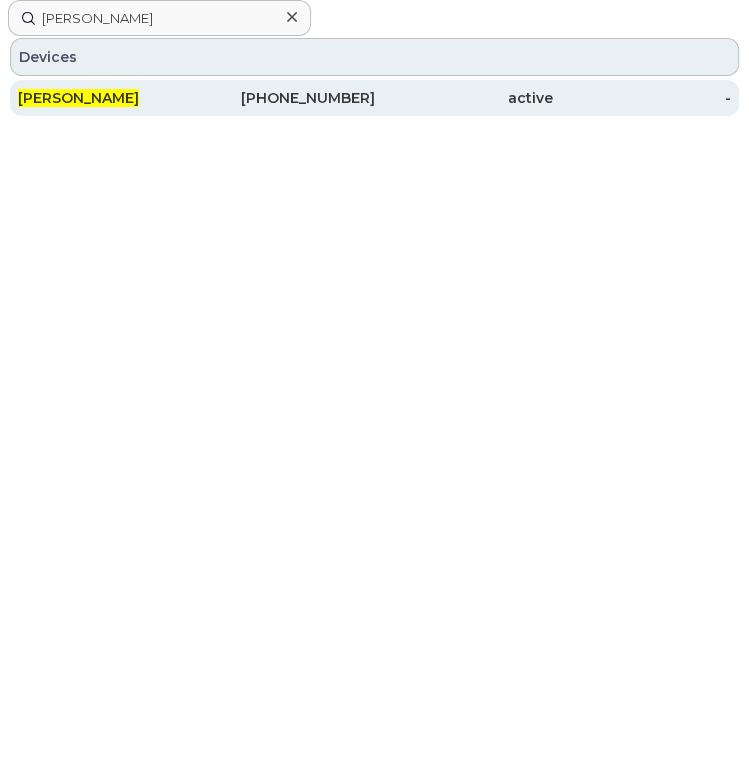 click on "306-450-6791" at bounding box center (285, 98) 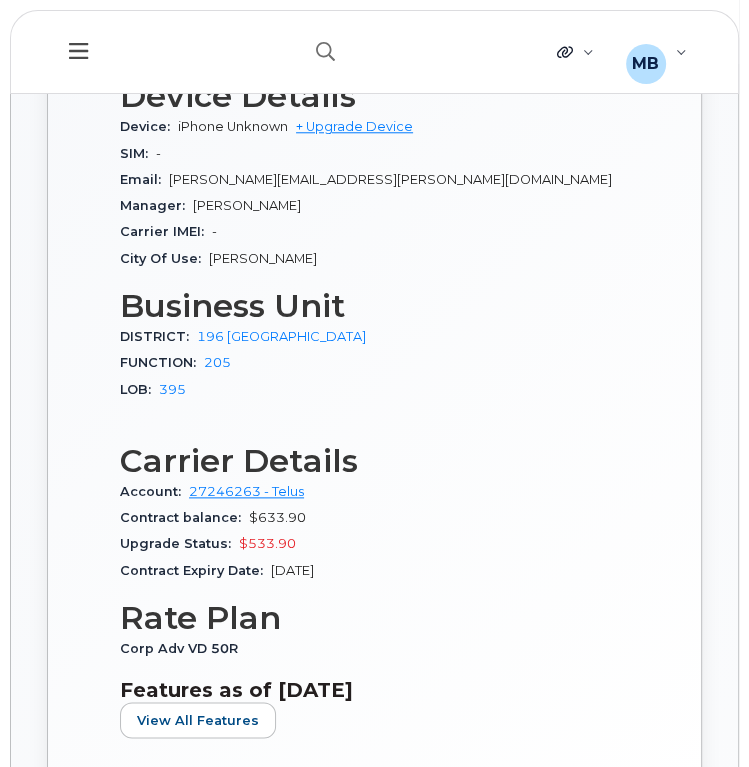 scroll, scrollTop: 936, scrollLeft: 0, axis: vertical 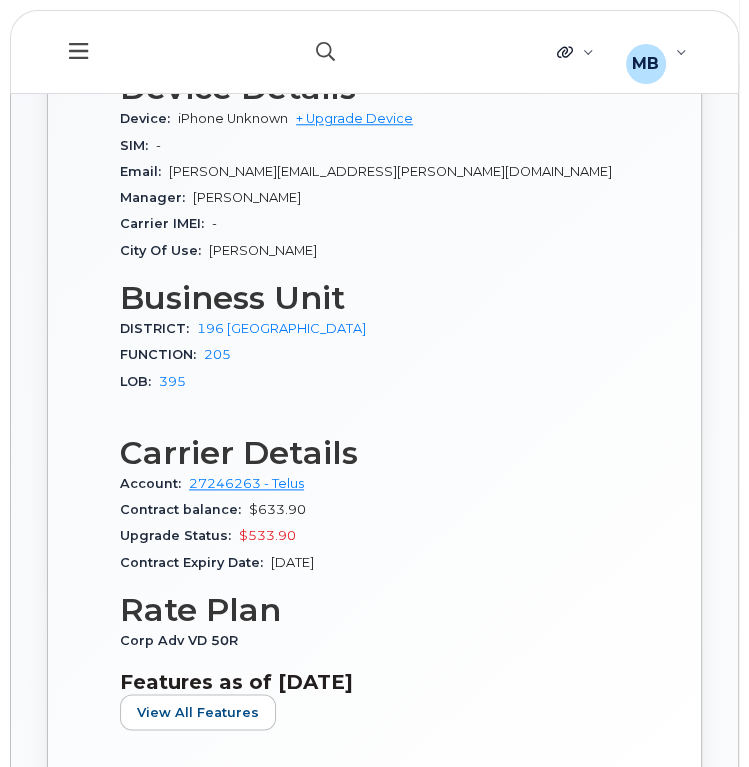 click at bounding box center [326, 52] 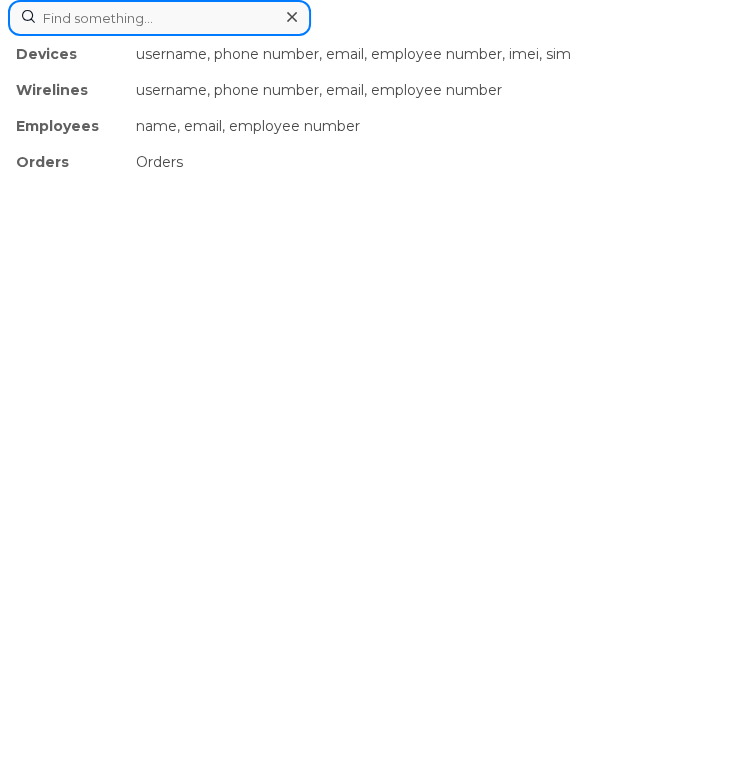 paste on "[PERSON_NAME]" 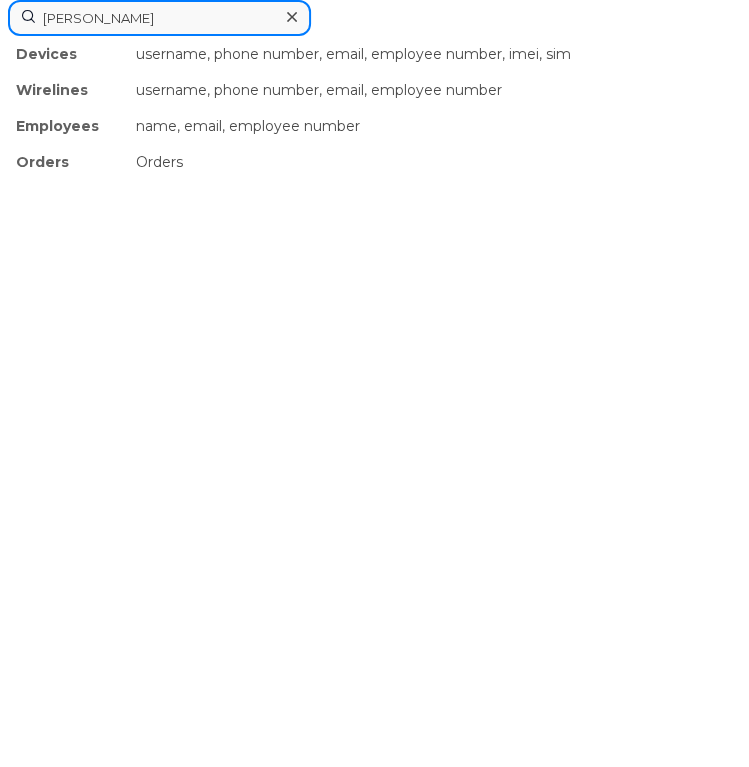 type on "Guy Gauthier" 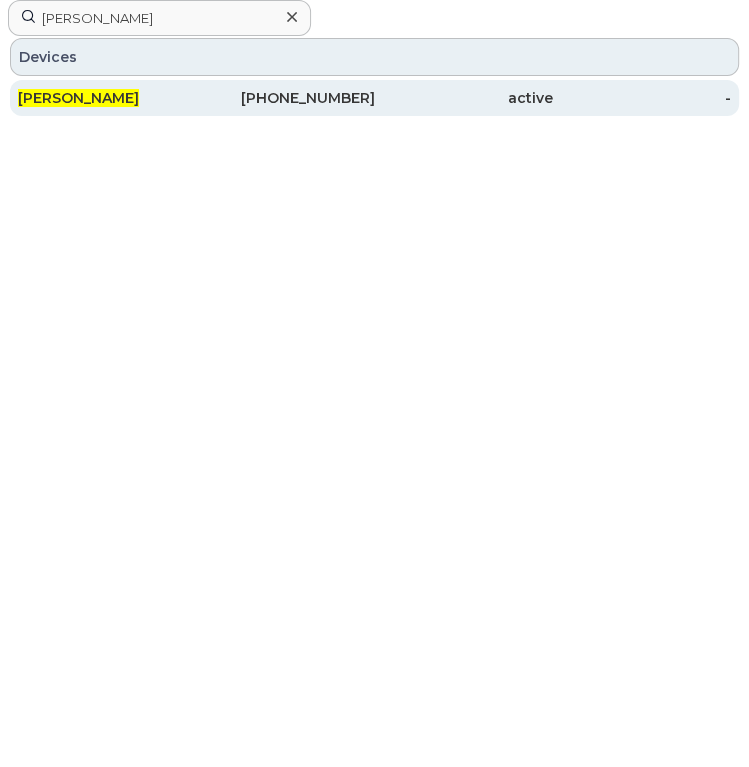 click on "780-217-7218" at bounding box center (285, 98) 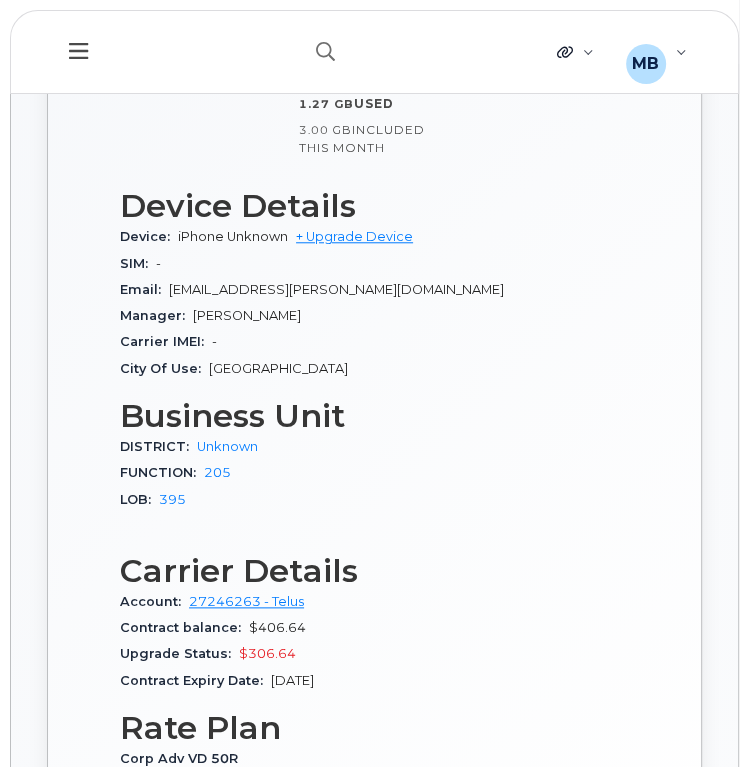 scroll, scrollTop: 821, scrollLeft: 0, axis: vertical 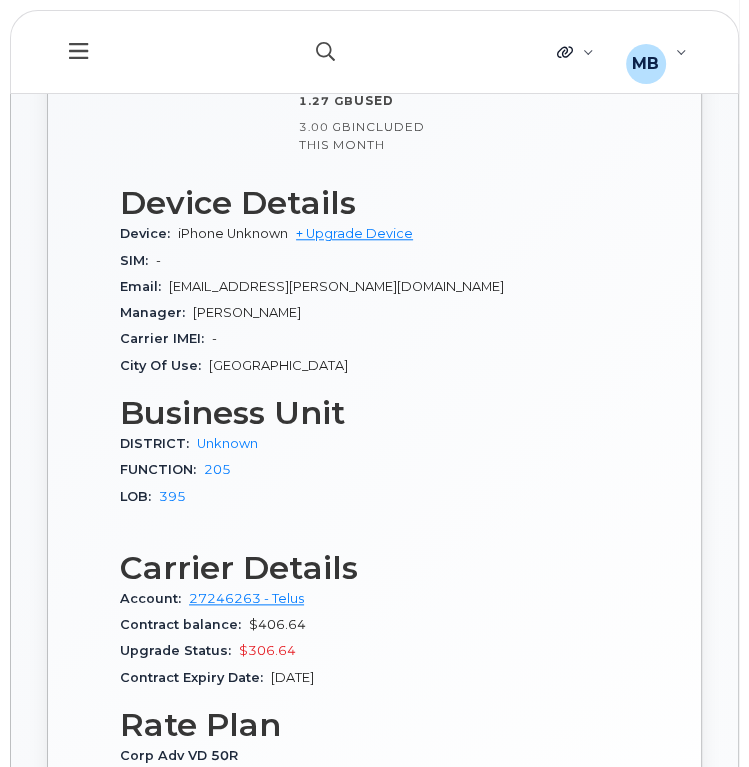 click 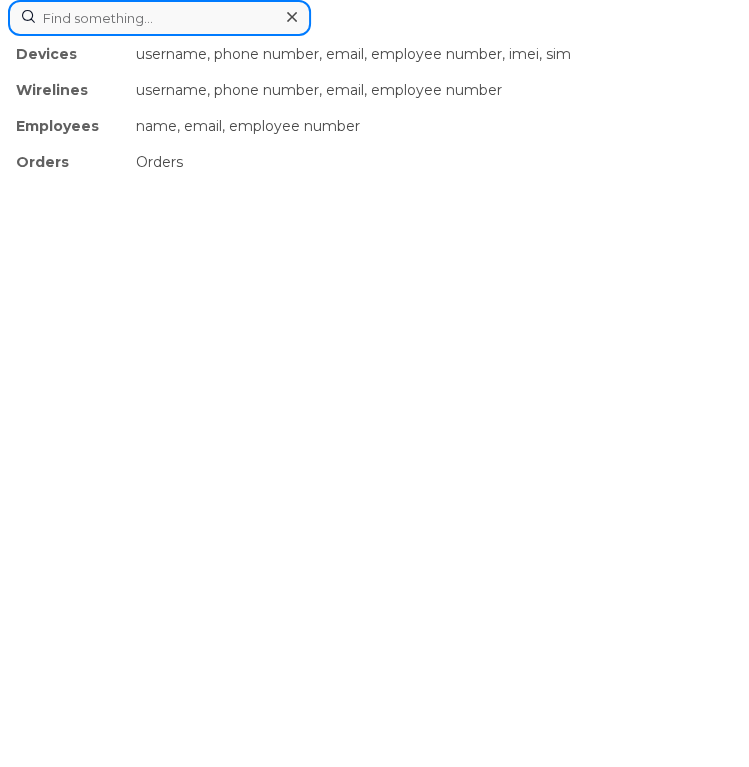 paste on "Norman Bell" 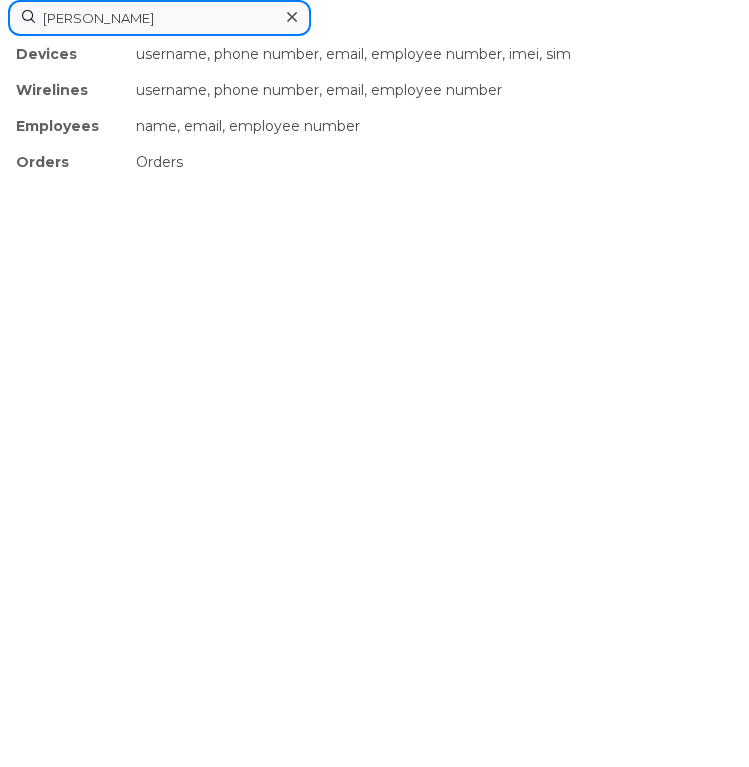 type on "Norman Bell" 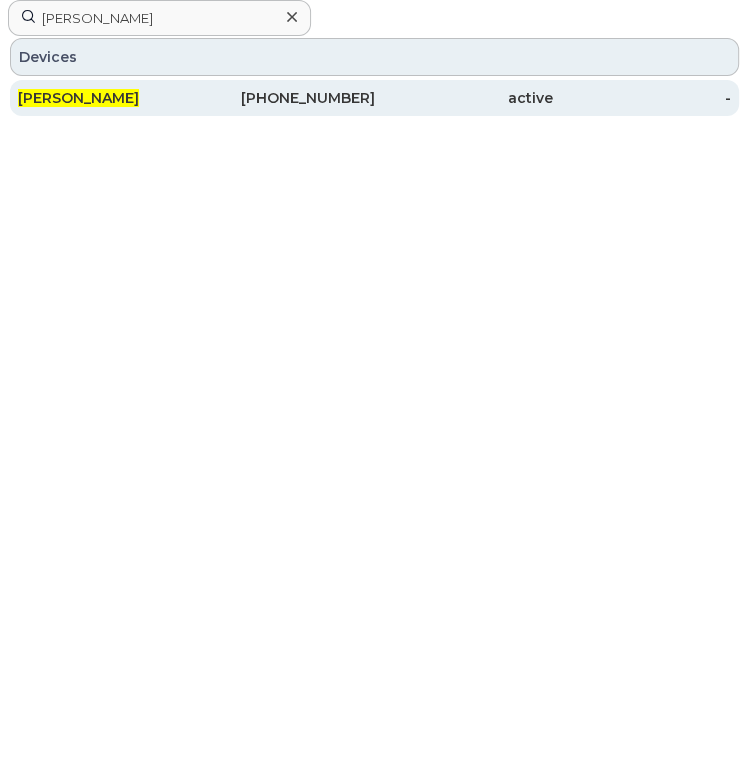 click on "902-802-3355" at bounding box center [285, 98] 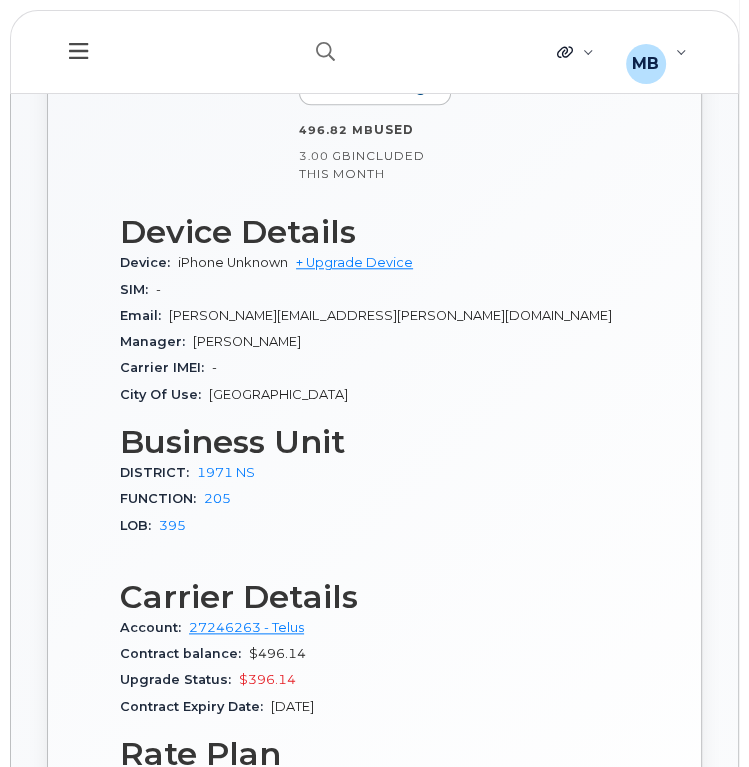 scroll, scrollTop: 831, scrollLeft: 0, axis: vertical 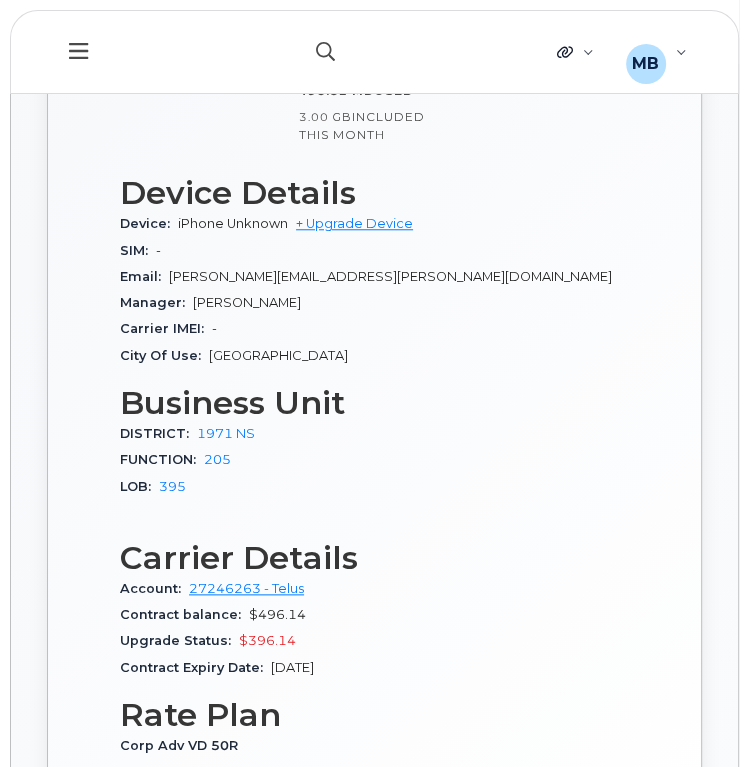 click at bounding box center [326, 52] 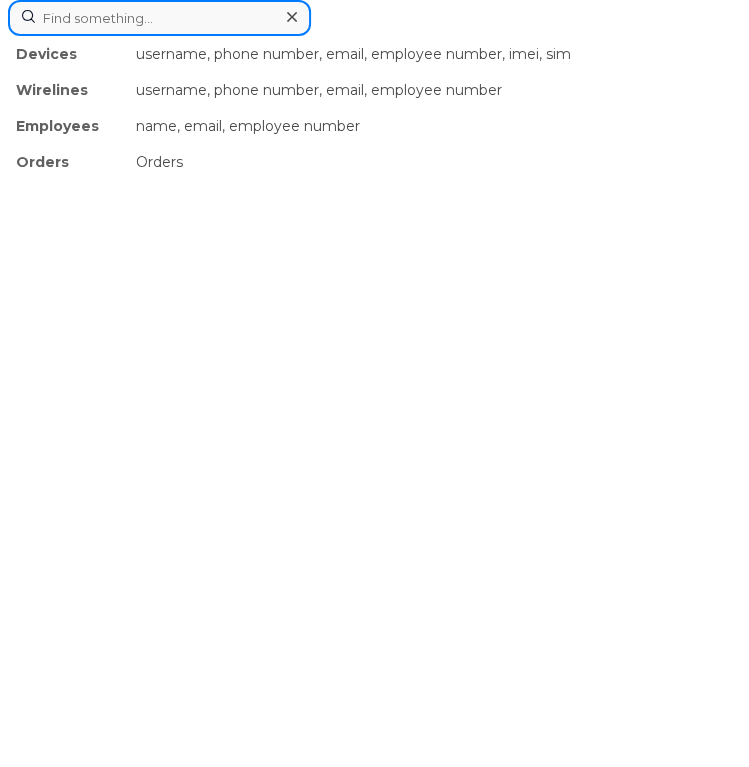 paste on "Abinaya Thanabalasingam" 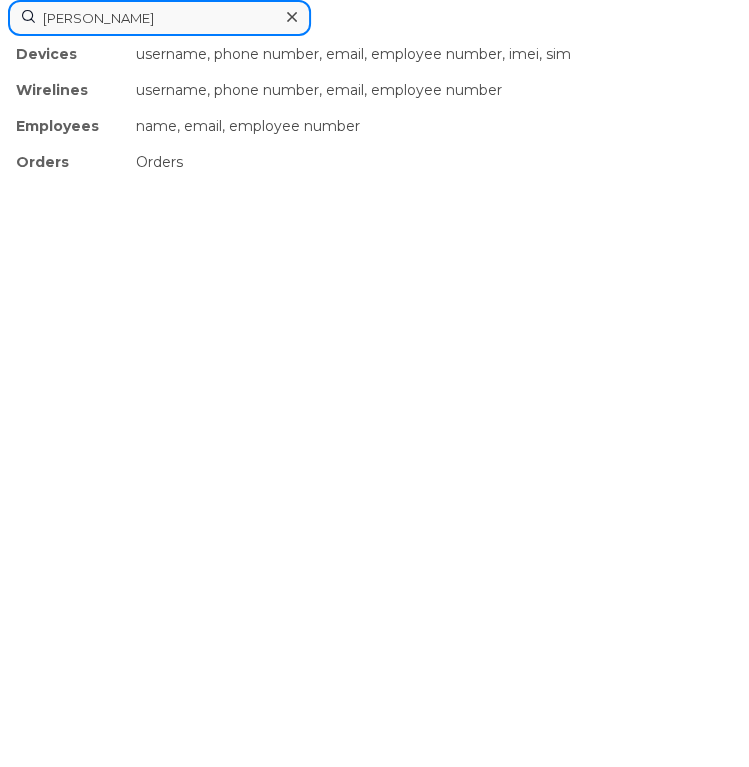 type on "Abinaya Thanabalasingam" 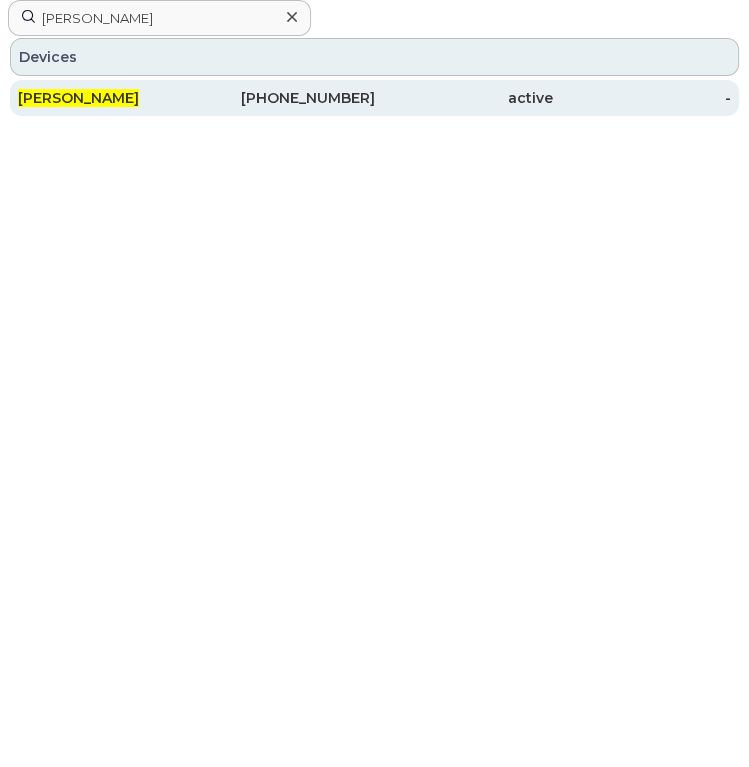 click on "905-716-8639" at bounding box center (285, 98) 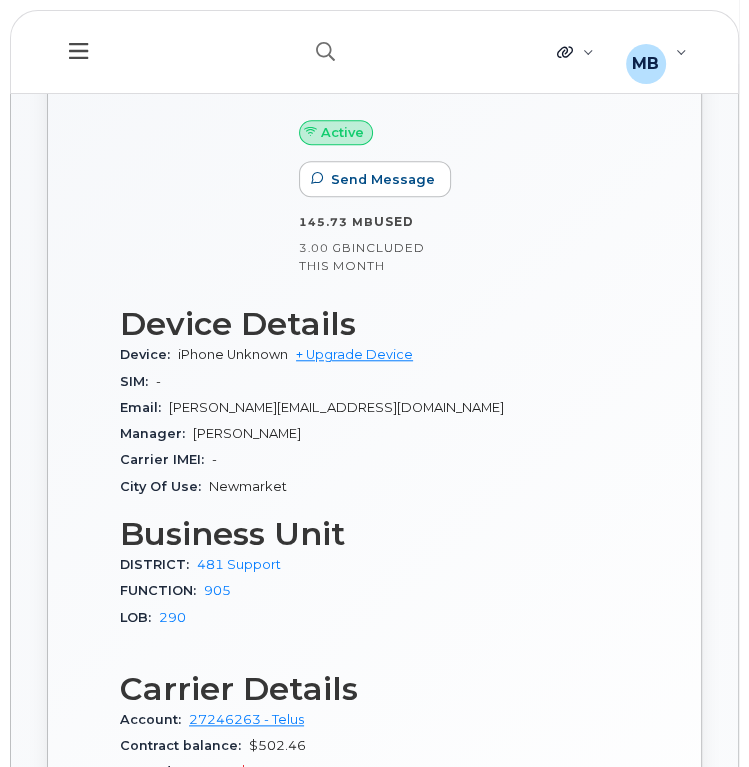 scroll, scrollTop: 703, scrollLeft: 0, axis: vertical 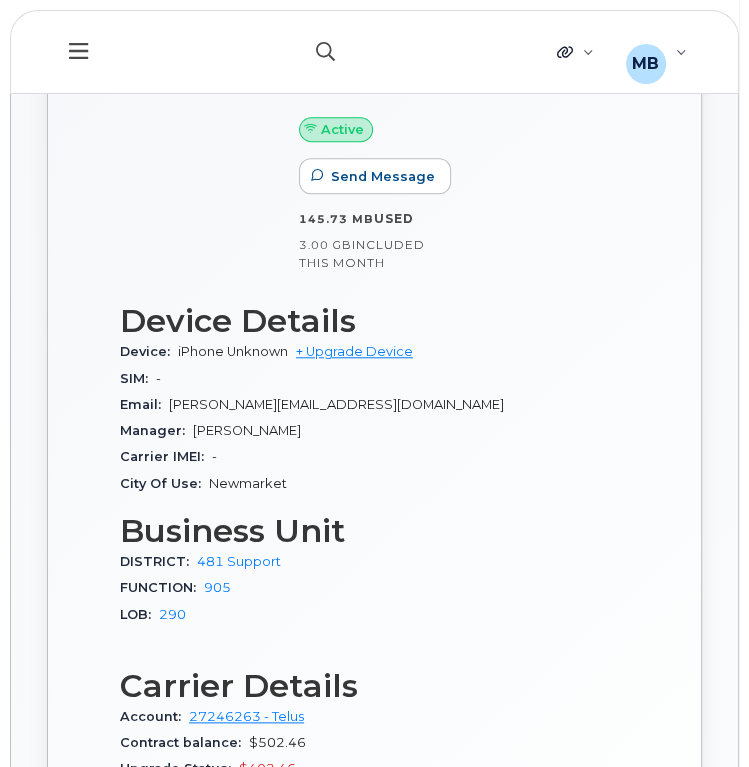 click 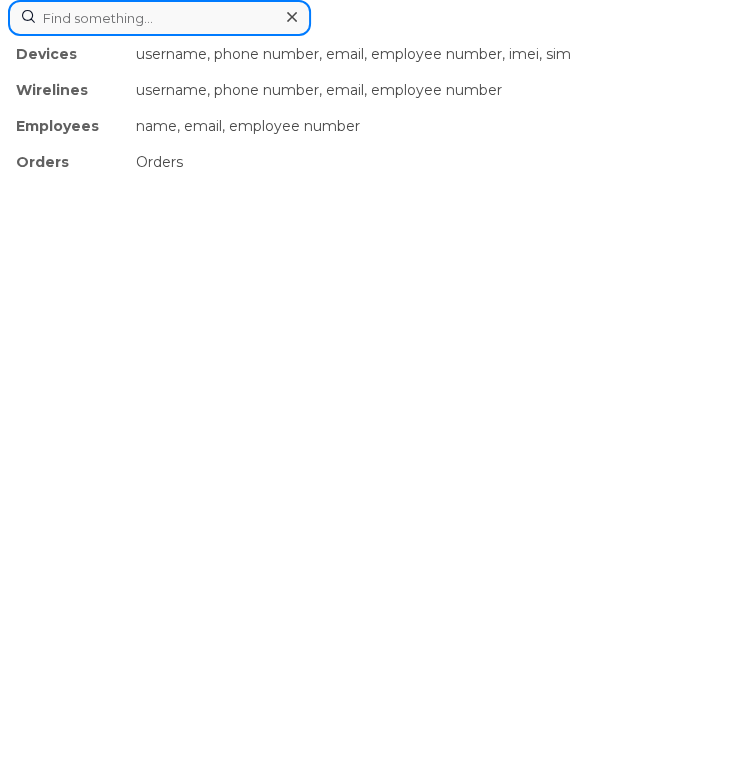 paste on "Cherry Tang" 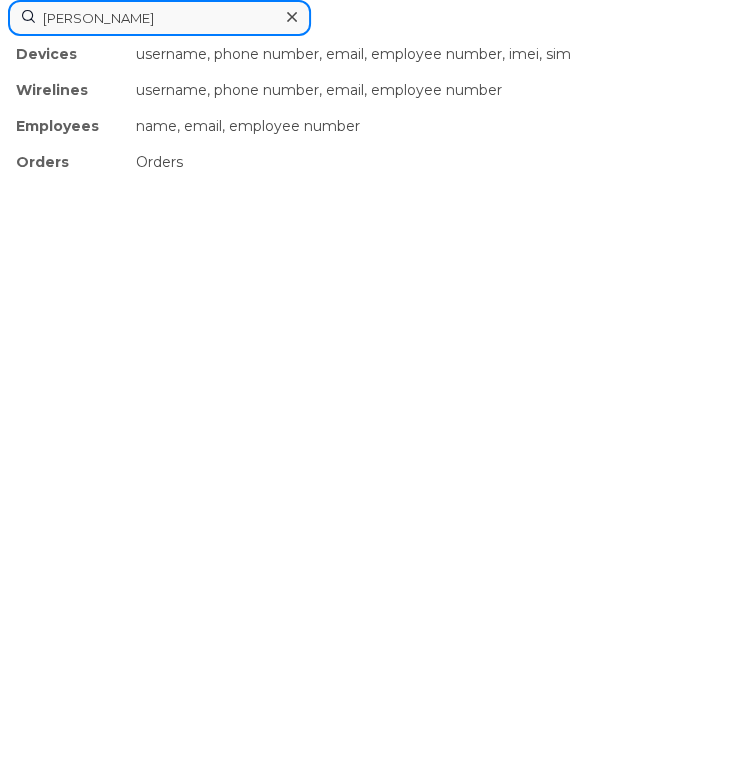 type on "Cherry Tang" 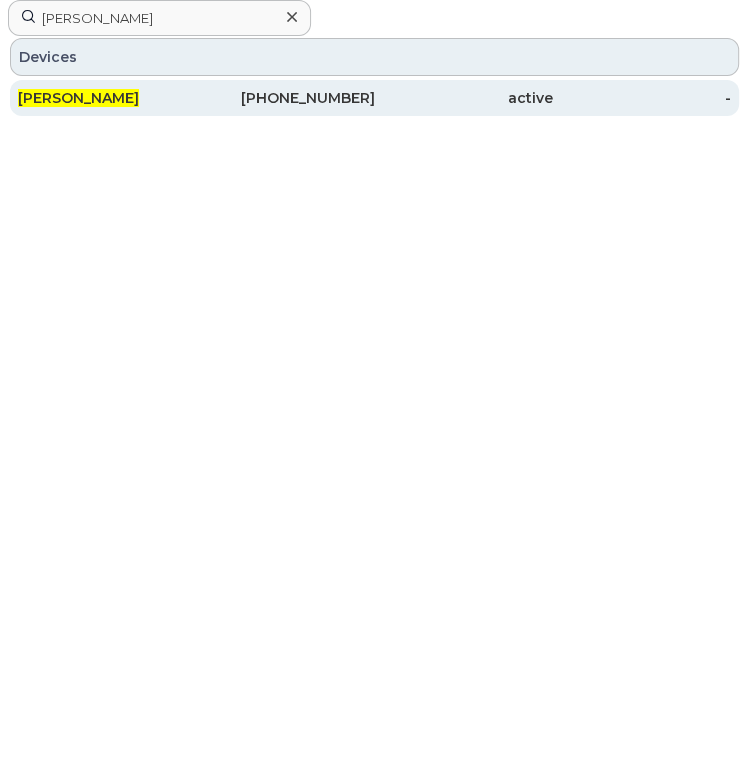 click on "416-771-1035" at bounding box center (285, 98) 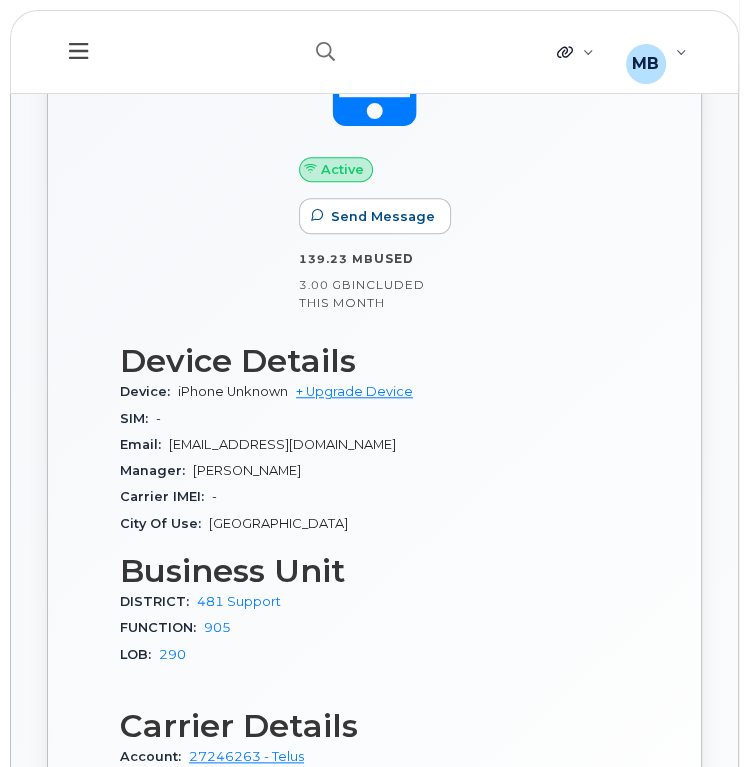 scroll, scrollTop: 674, scrollLeft: 0, axis: vertical 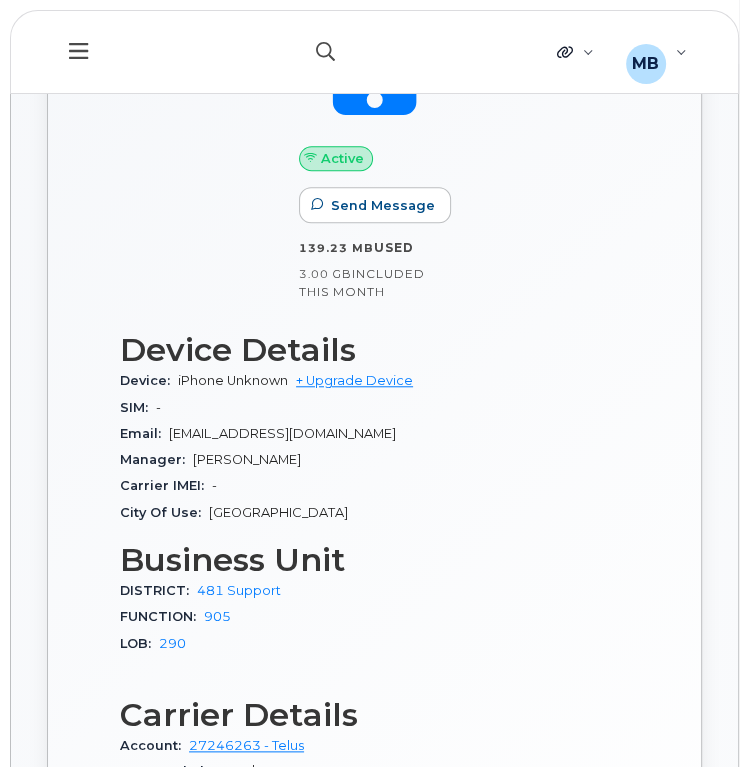 click at bounding box center (326, 52) 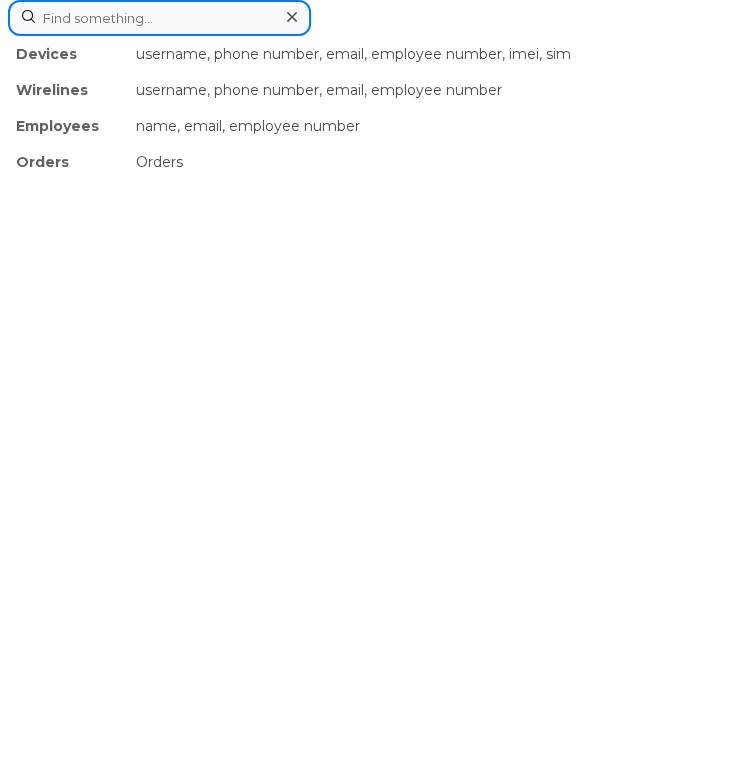 paste on "Nikey Shah" 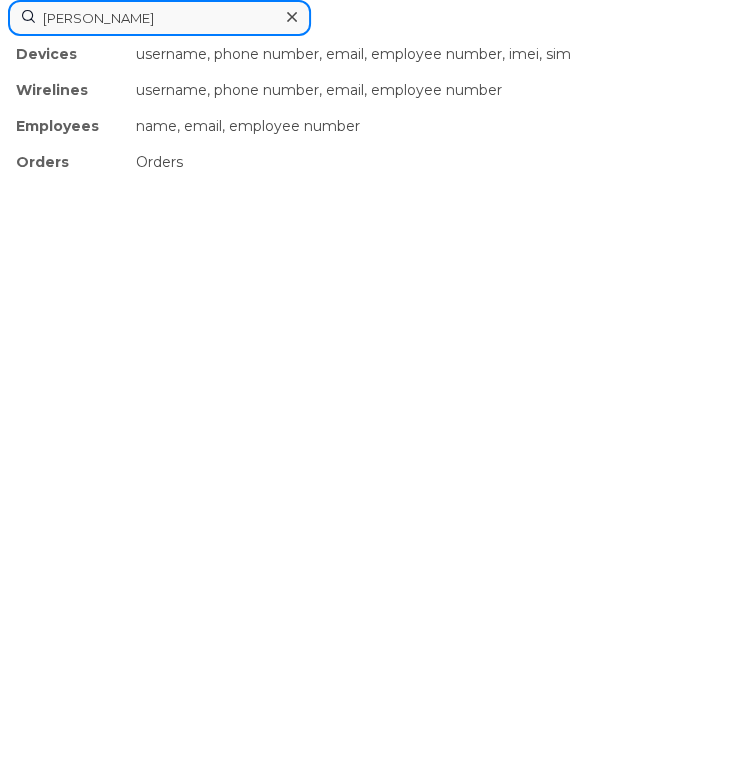 type on "Nikey Shah" 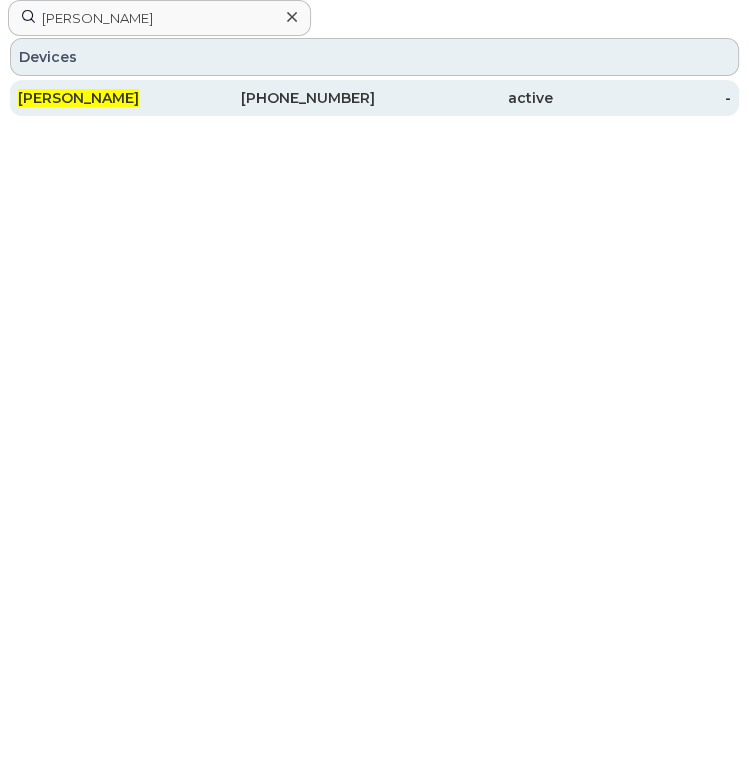 click on "604-240-8637" at bounding box center (285, 98) 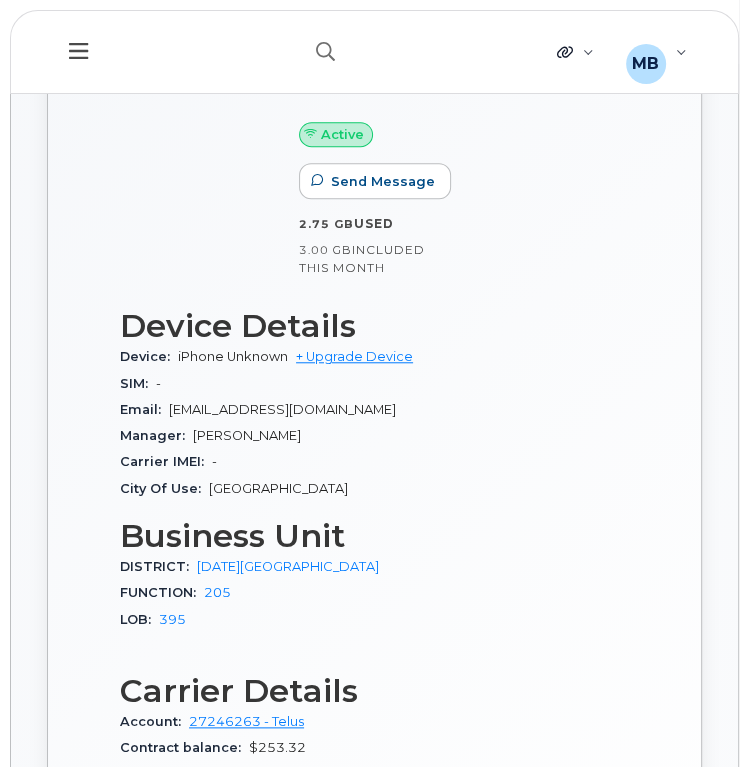 scroll, scrollTop: 699, scrollLeft: 0, axis: vertical 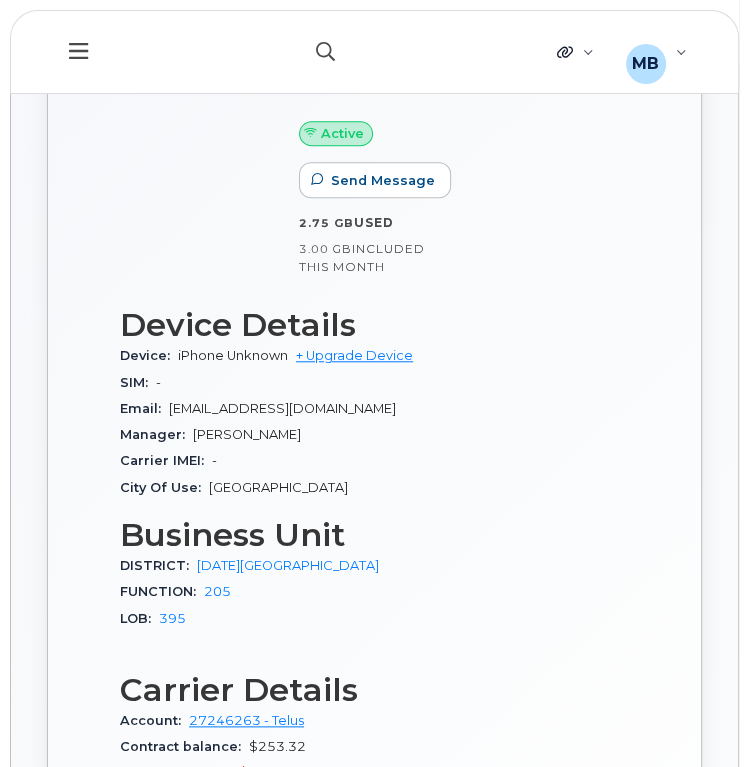 click 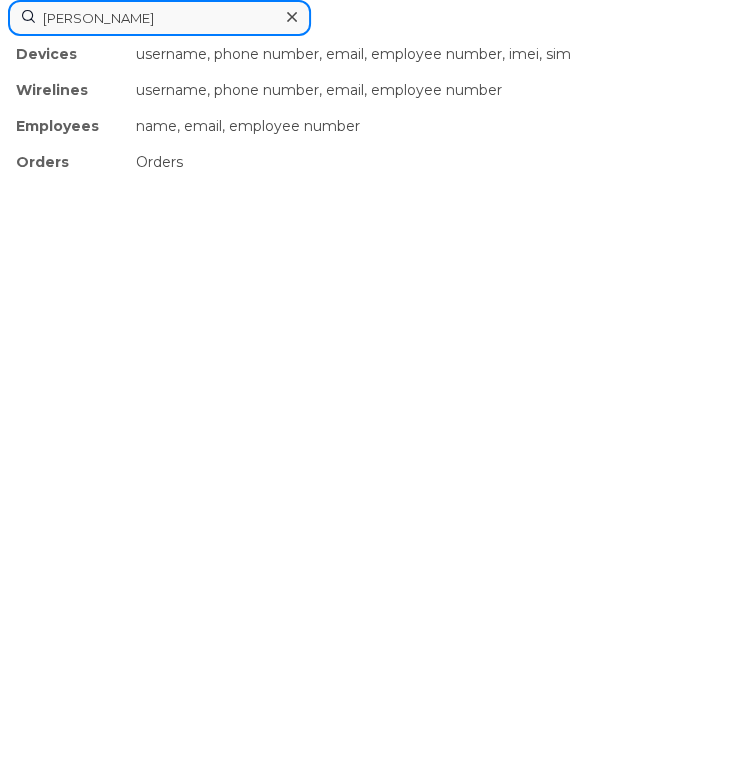type on "Komalpreet Kaur" 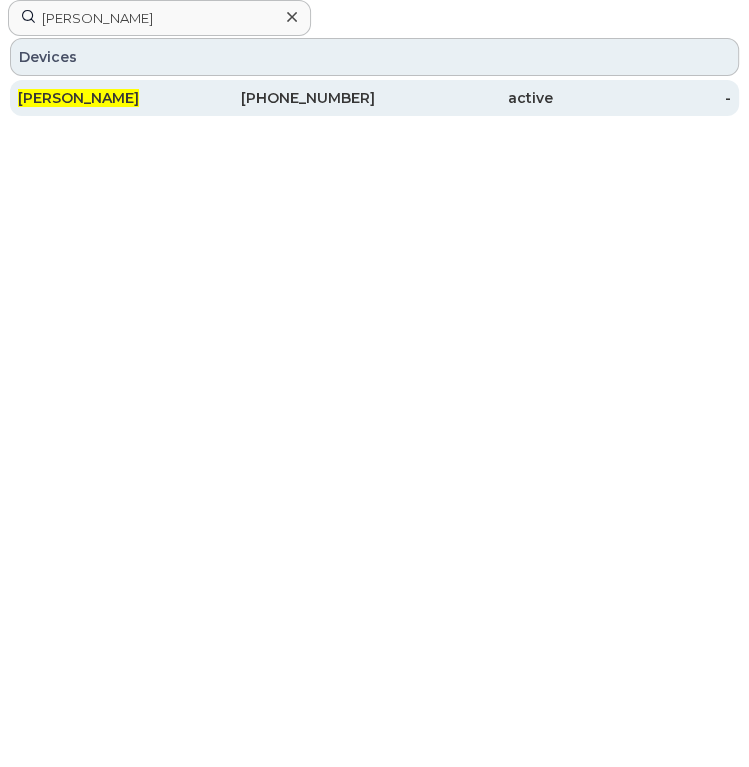 click on "416-738-3615" at bounding box center (285, 98) 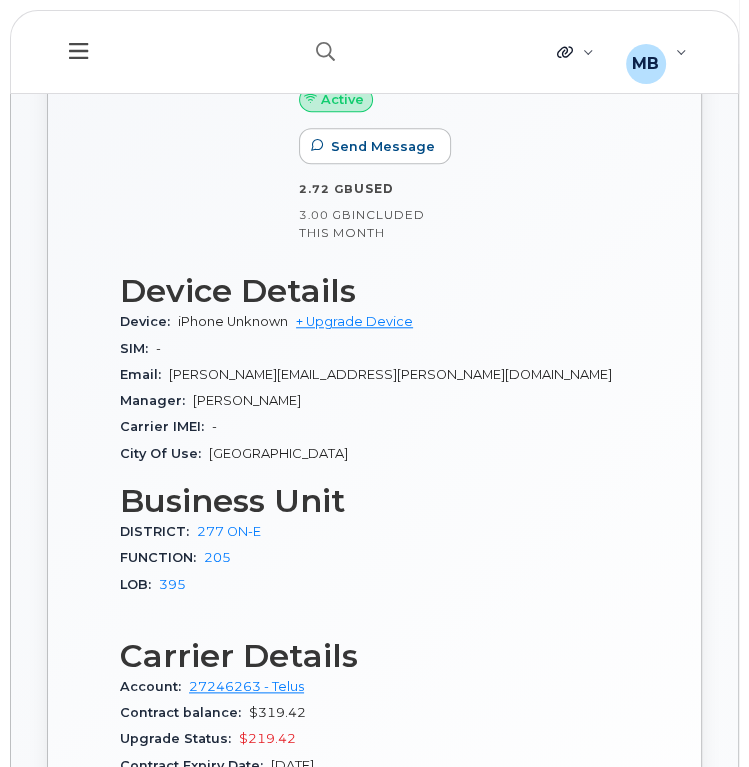 scroll, scrollTop: 736, scrollLeft: 0, axis: vertical 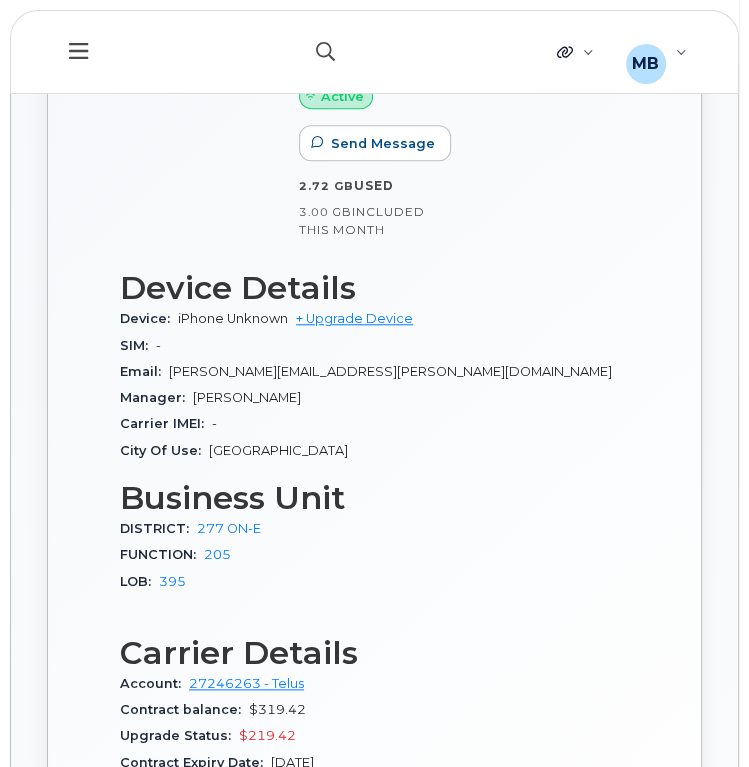 click 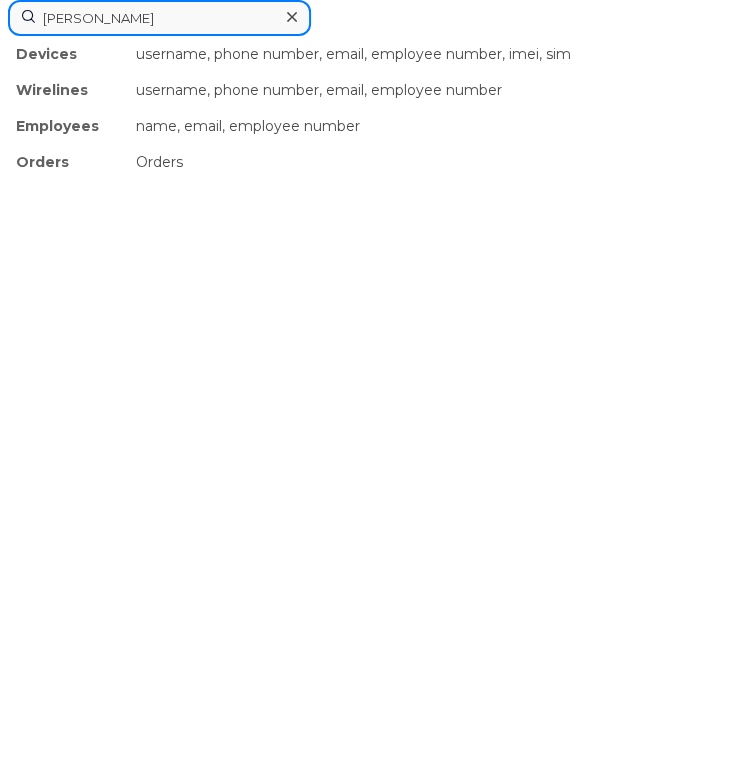 type on "Christina Mastrocola" 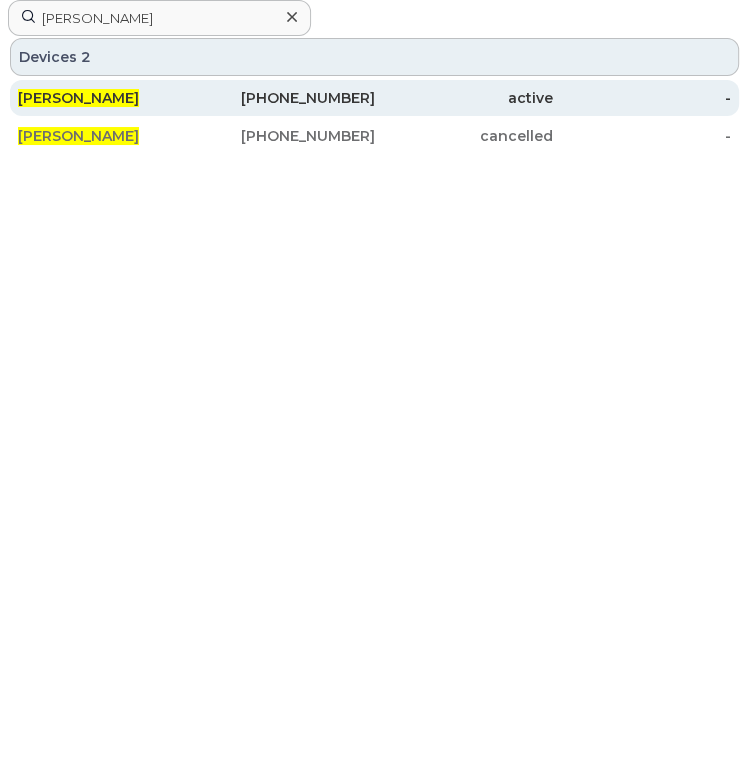 click on "438-825-5186" at bounding box center [285, 98] 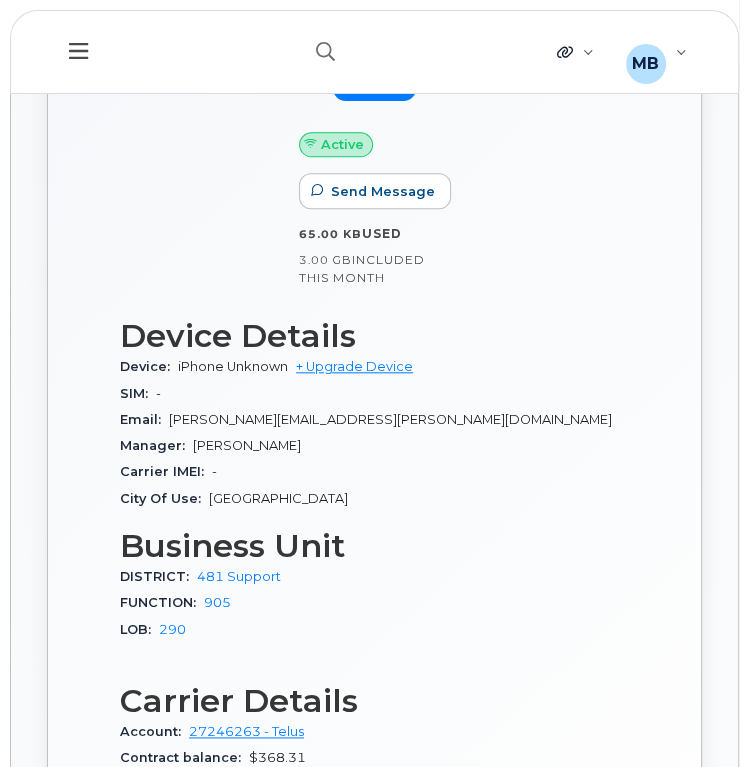 scroll, scrollTop: 859, scrollLeft: 0, axis: vertical 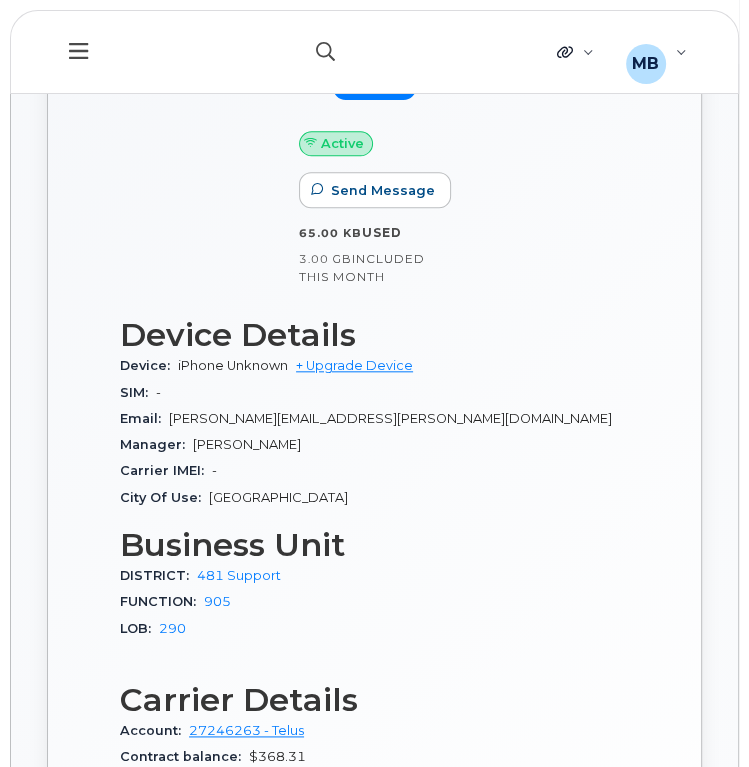 click 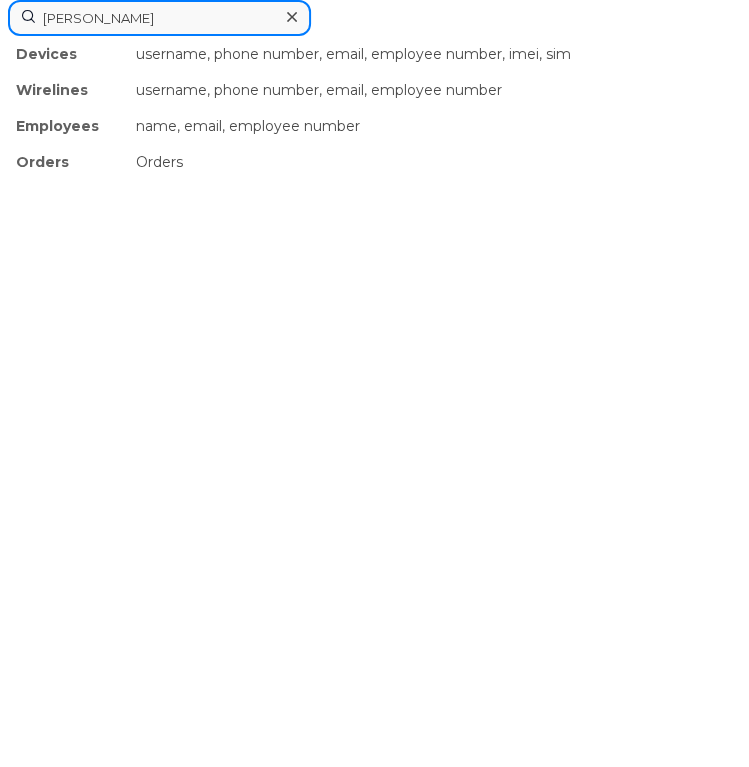 type on "[PERSON_NAME]" 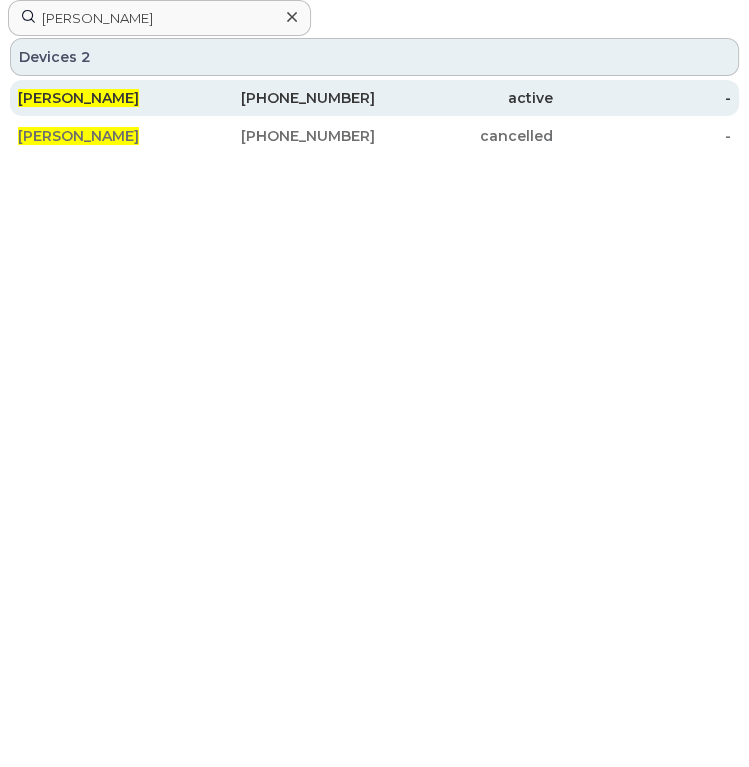 click on "604-830-5594" at bounding box center [285, 98] 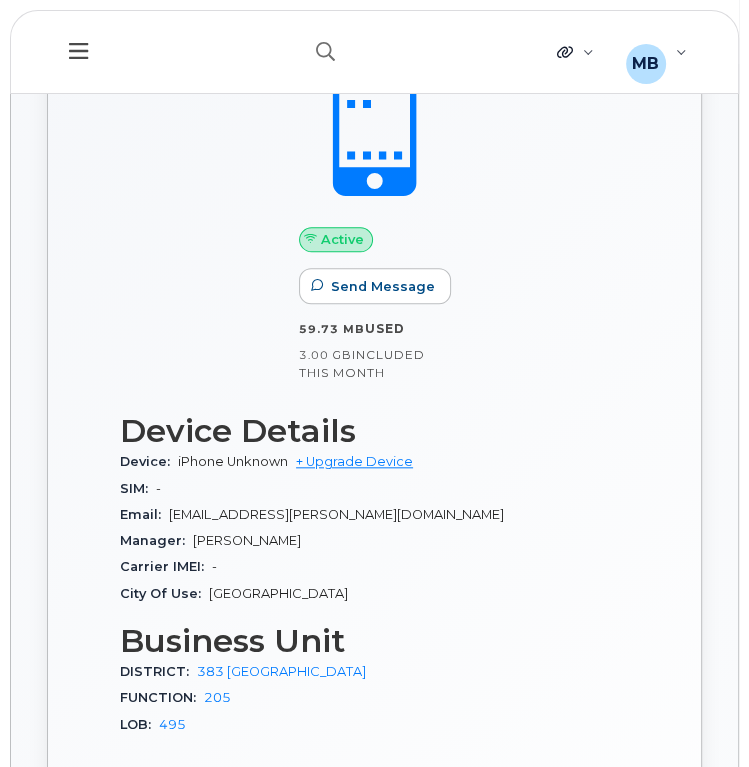 scroll, scrollTop: 779, scrollLeft: 0, axis: vertical 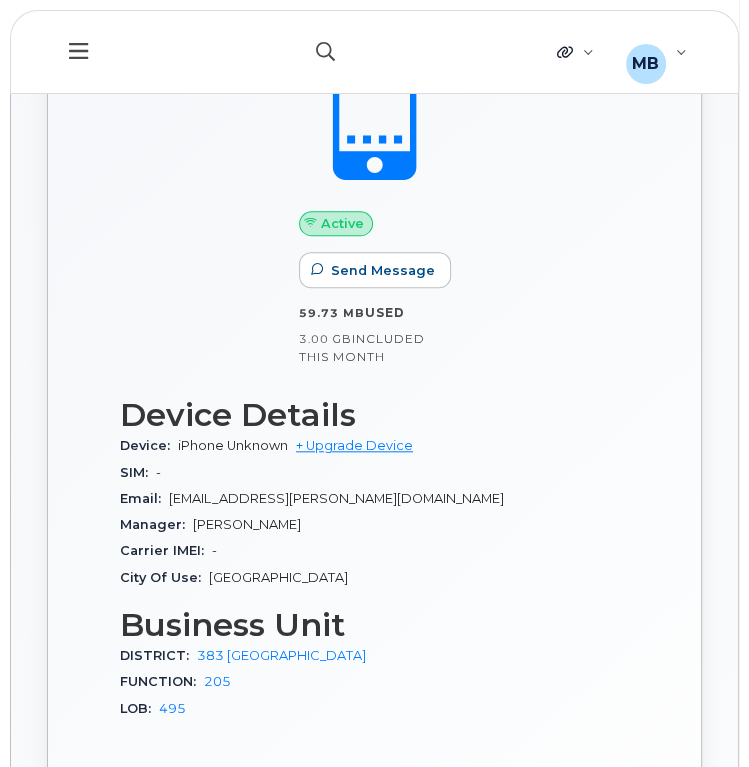 click 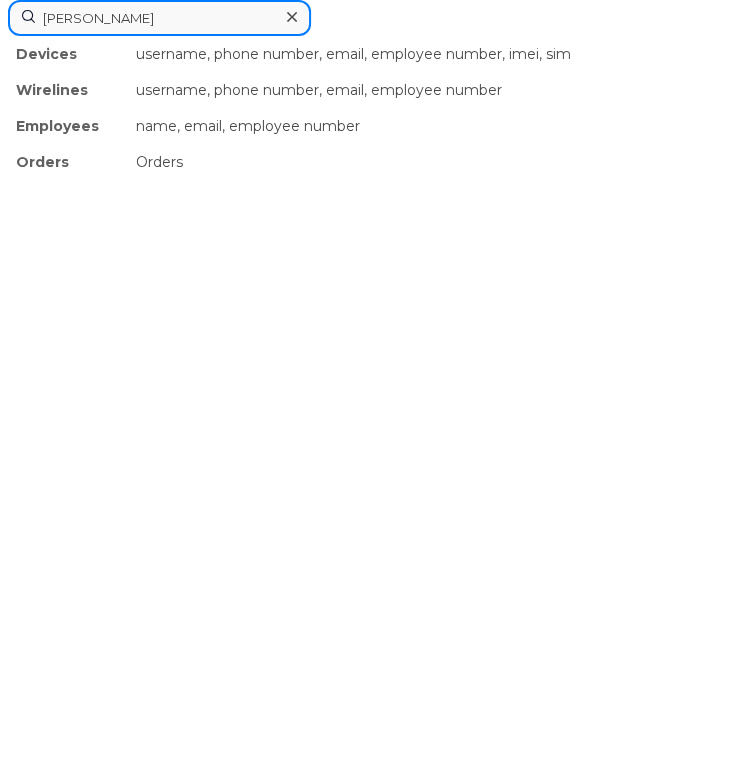 type on "[PERSON_NAME]" 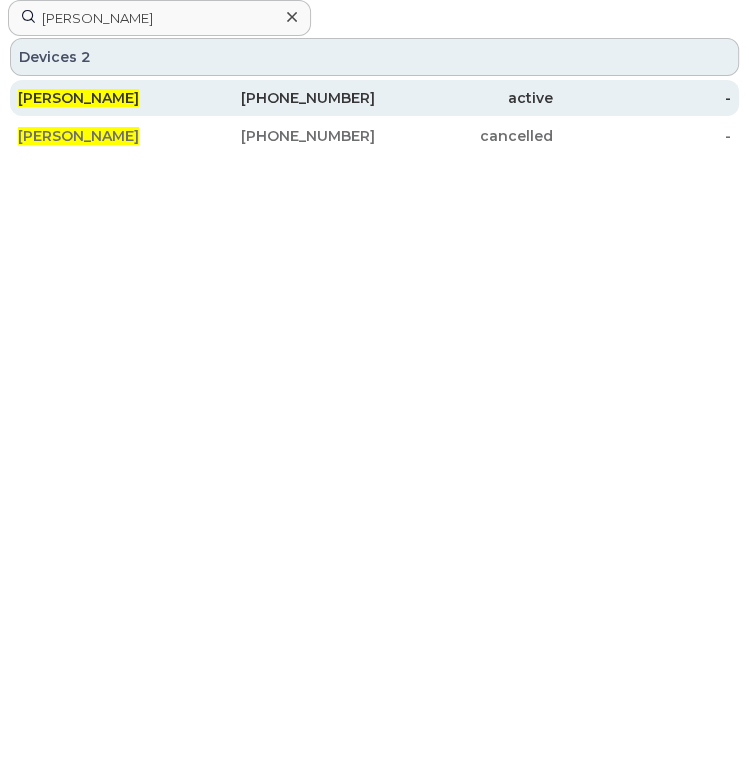 click on "705-715-5235" at bounding box center [285, 98] 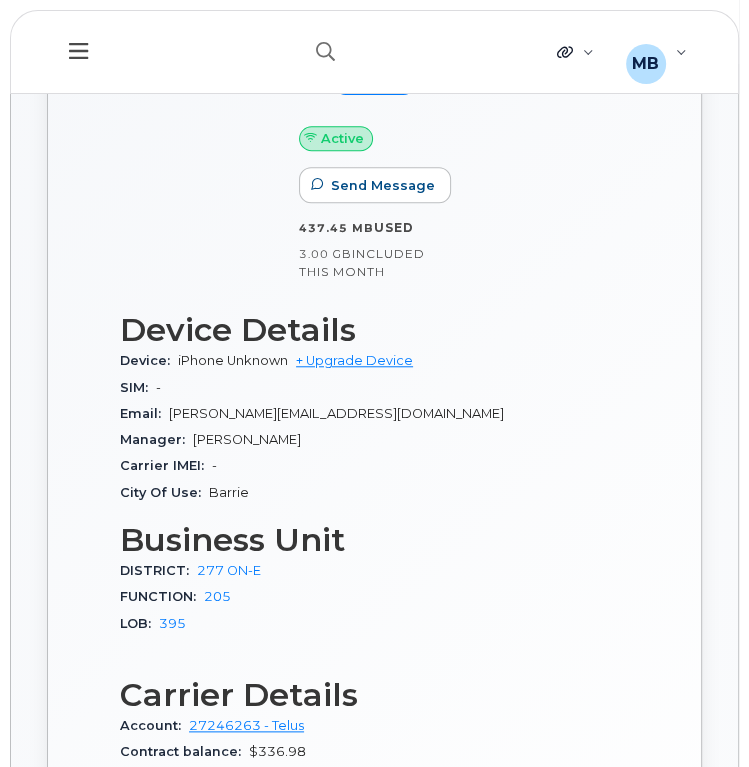 scroll, scrollTop: 697, scrollLeft: 0, axis: vertical 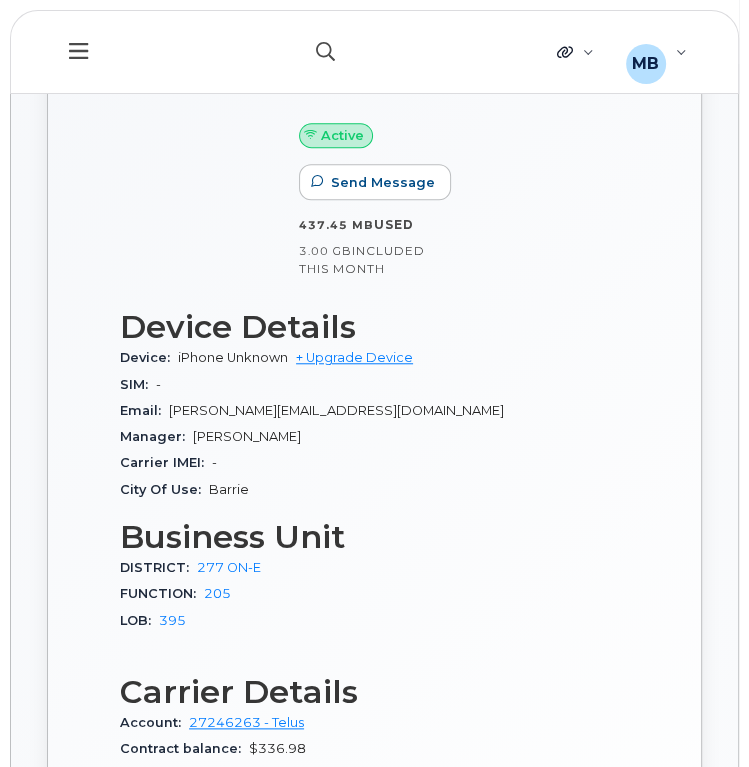 click 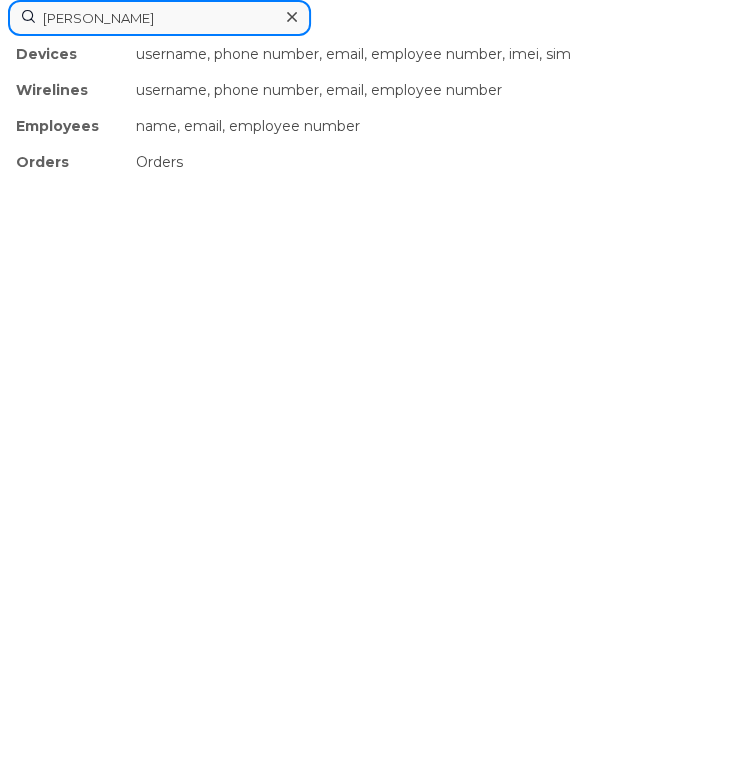 type on "[PERSON_NAME]" 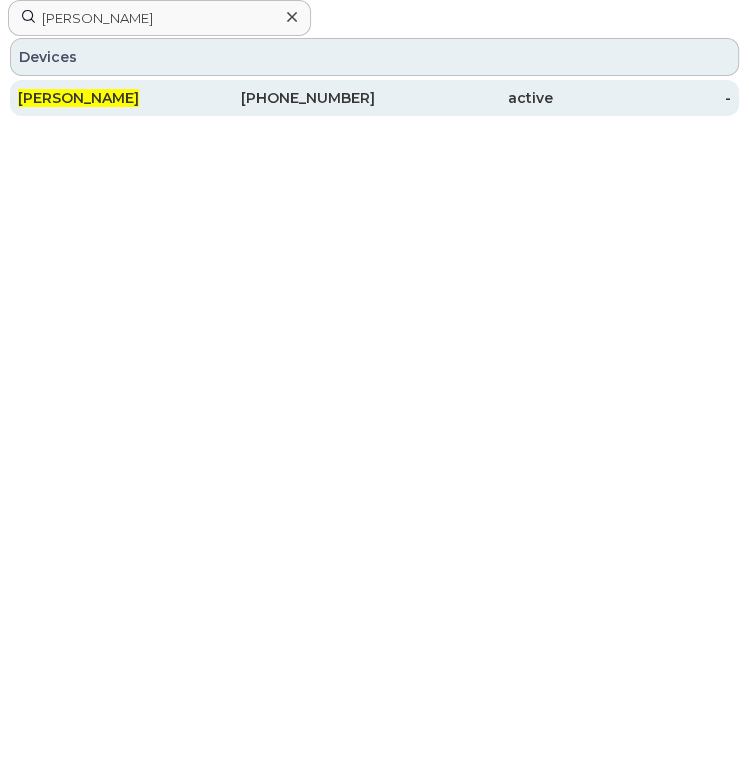 click on "902-877-3764" at bounding box center (285, 98) 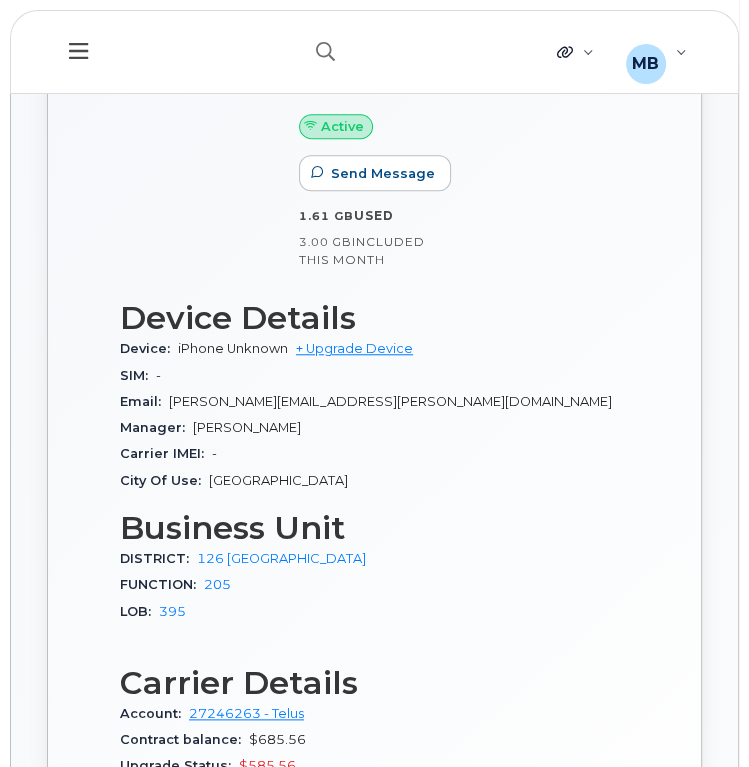 scroll, scrollTop: 0, scrollLeft: 0, axis: both 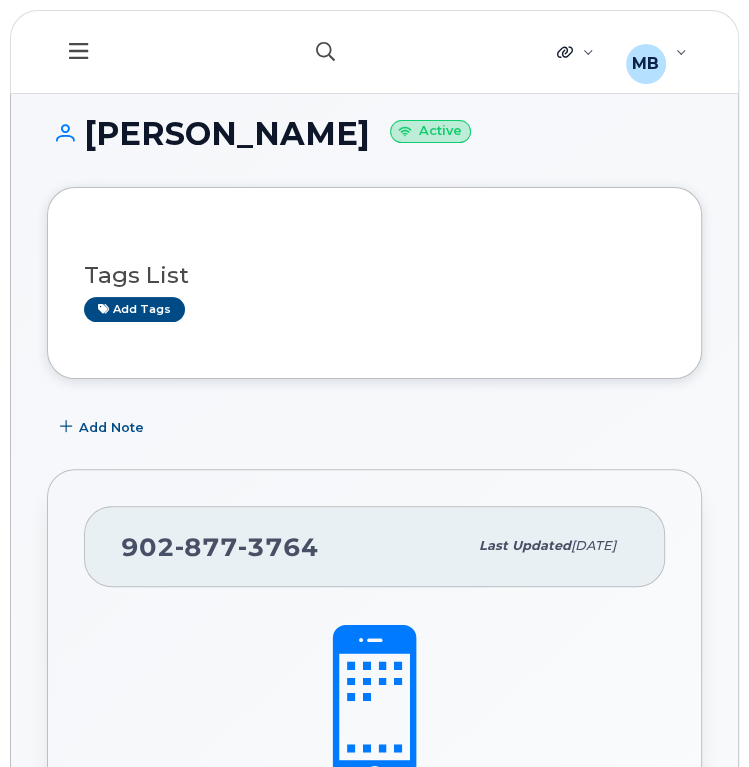 click 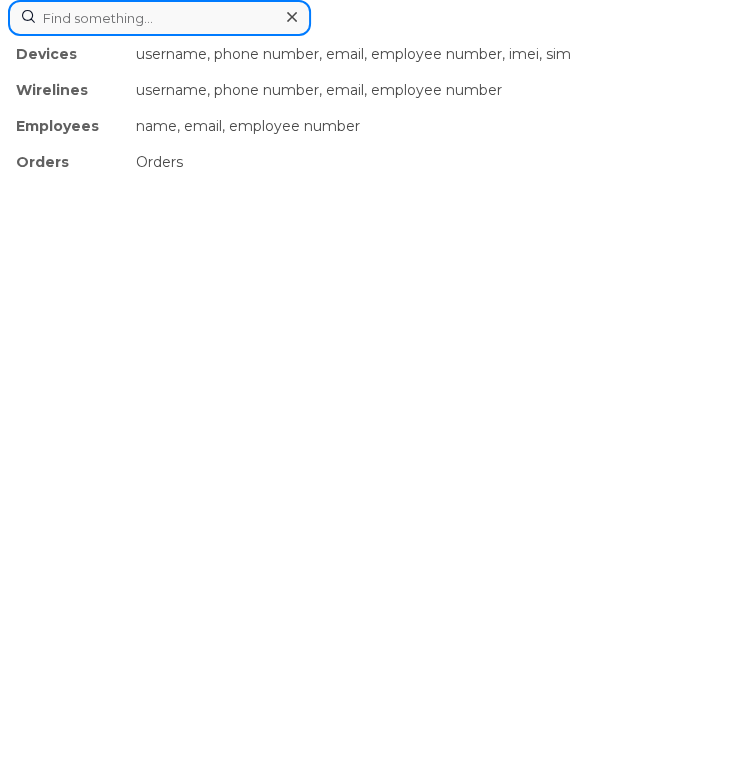 paste on "[PERSON_NAME]" 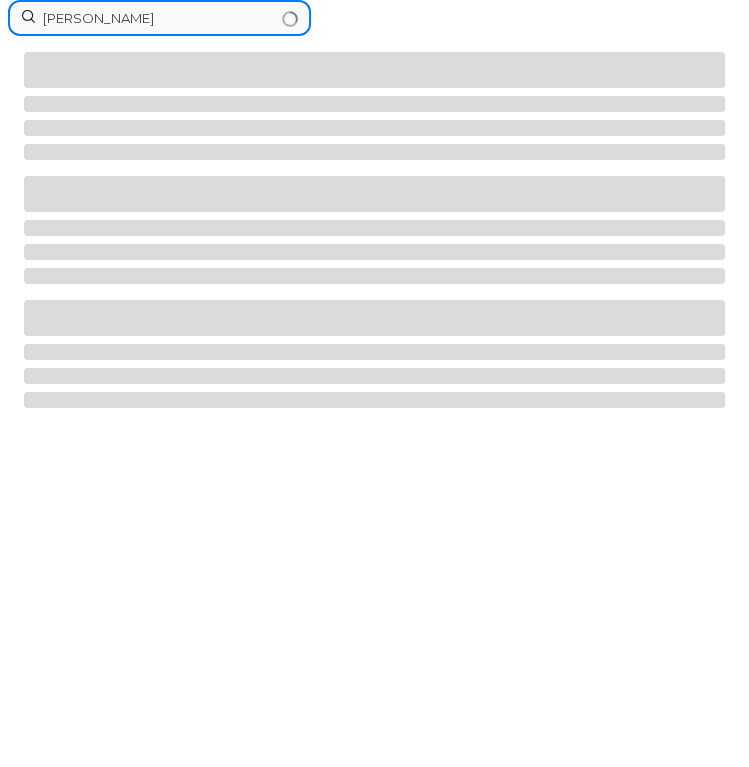 type on "[PERSON_NAME]" 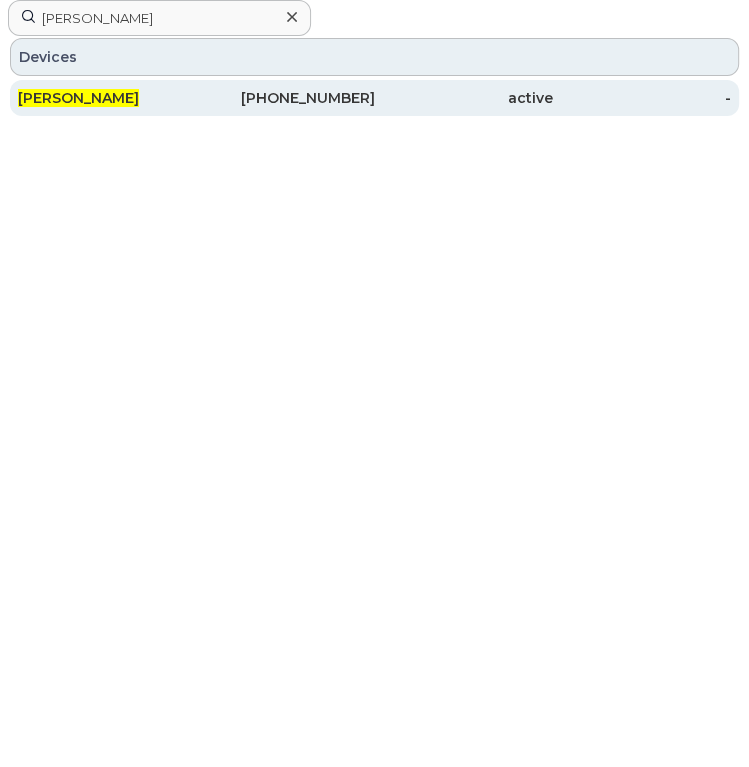 click on "[PHONE_NUMBER]" at bounding box center [285, 98] 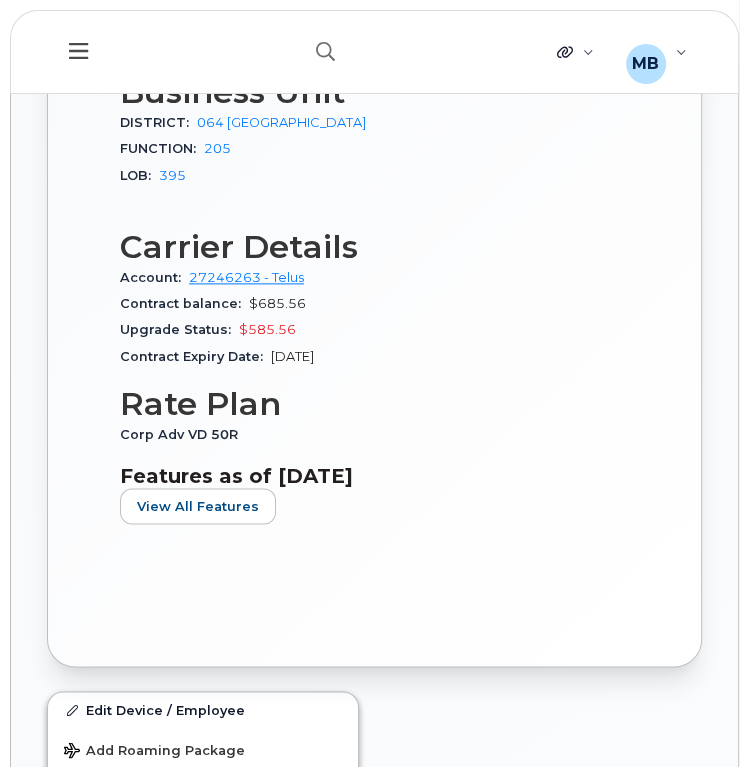 scroll, scrollTop: 1140, scrollLeft: 0, axis: vertical 